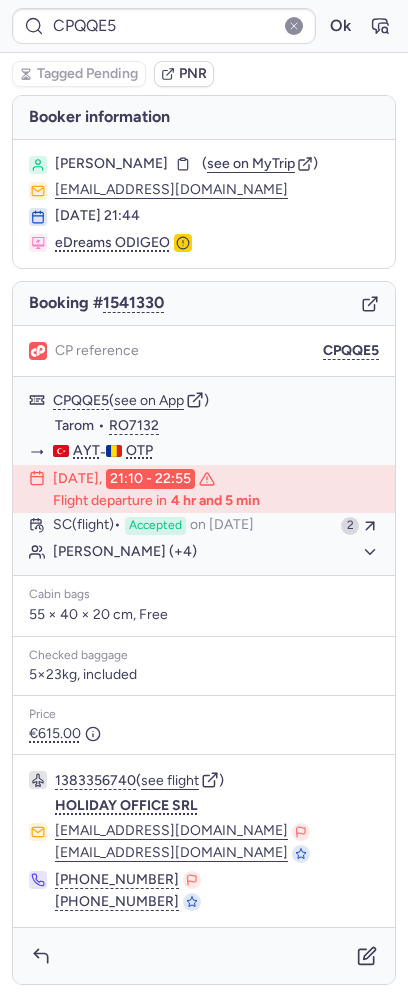 scroll, scrollTop: 0, scrollLeft: 0, axis: both 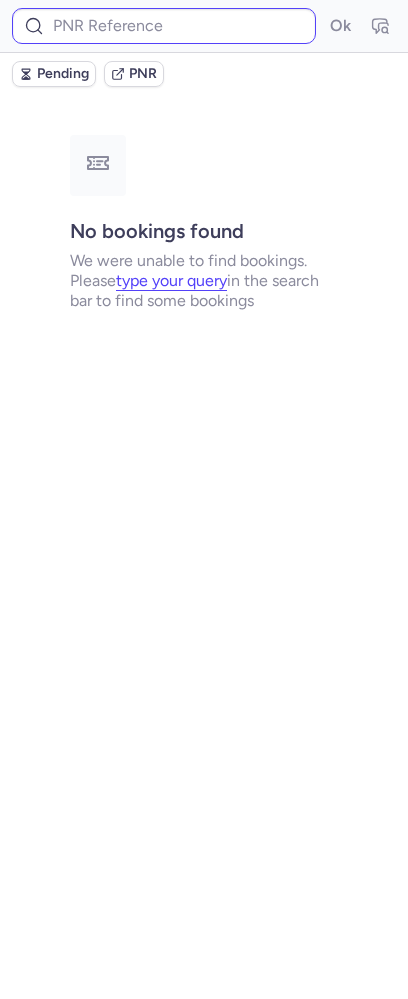type on "CPS98L" 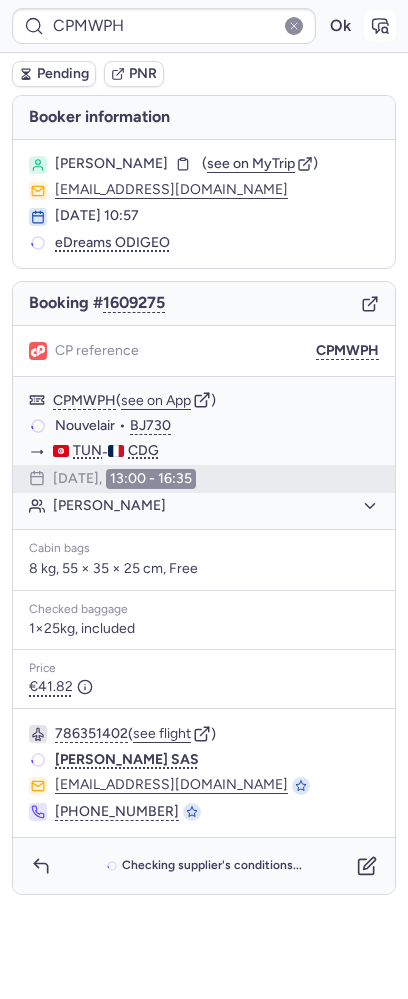 click 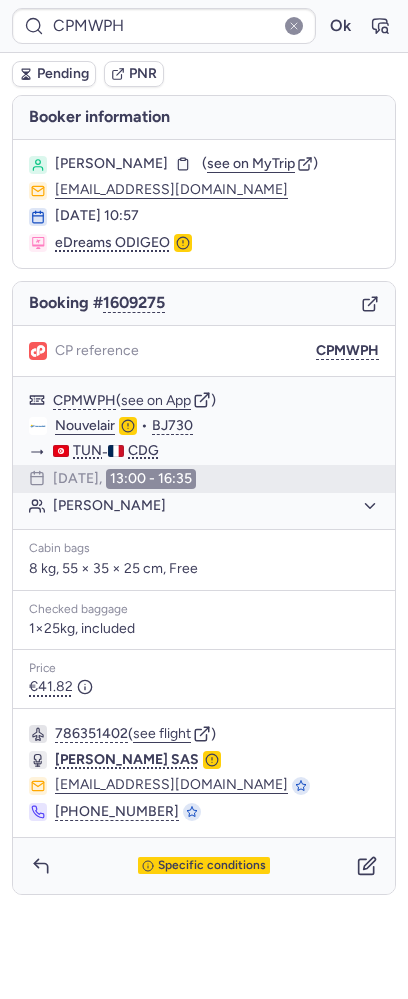 type on "CP8TGQ" 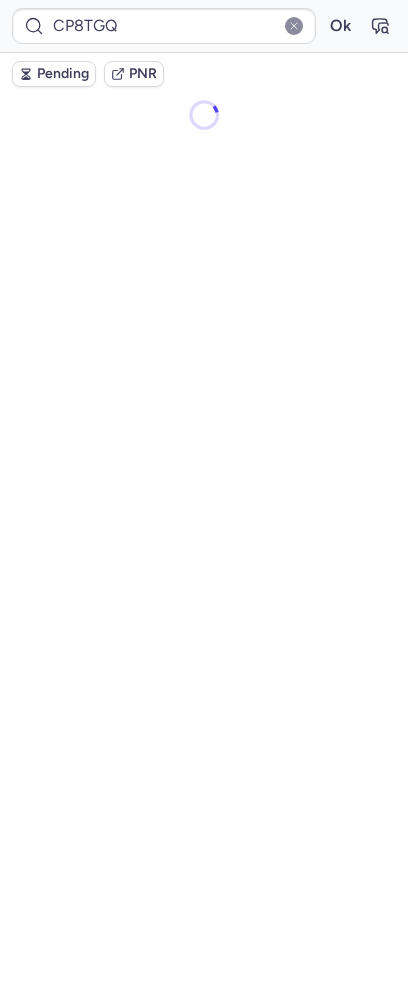 scroll, scrollTop: 0, scrollLeft: 0, axis: both 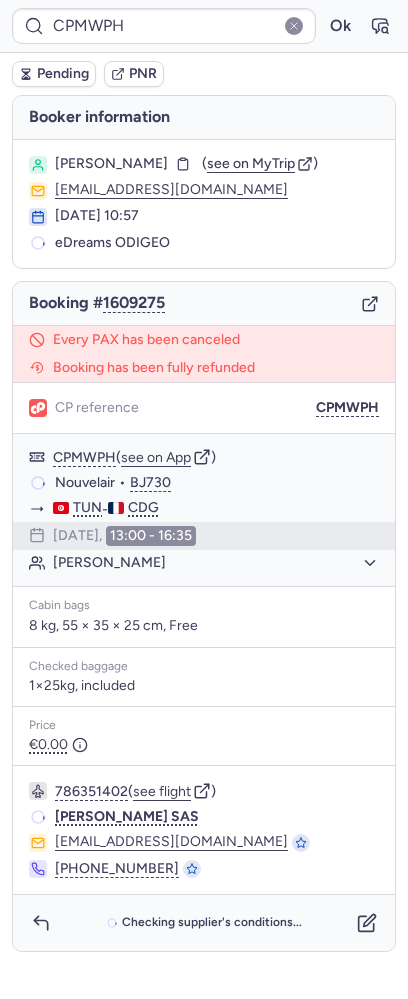 type on "7363540" 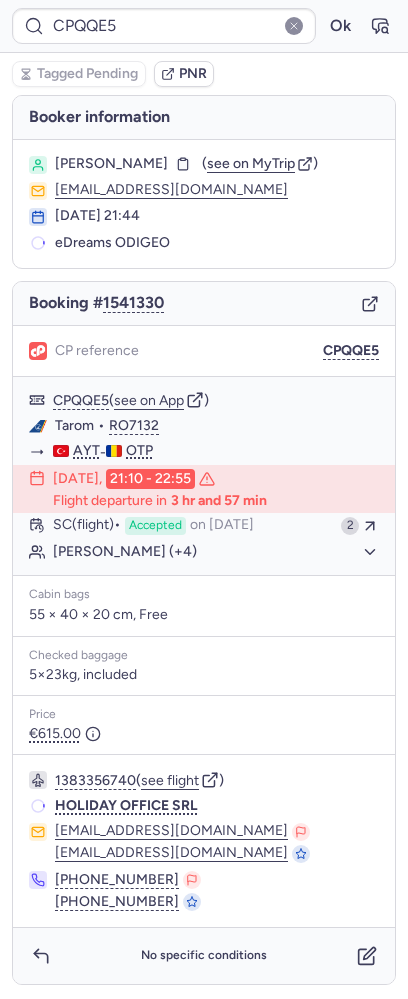 type on "7363540" 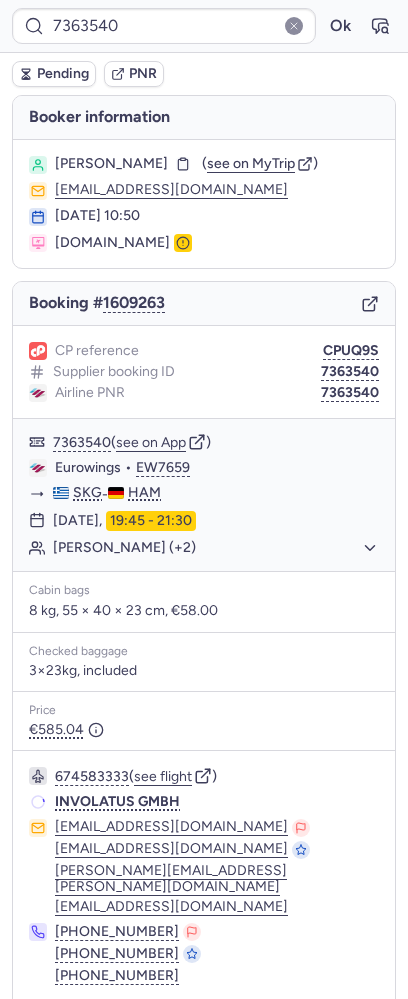 scroll, scrollTop: 56, scrollLeft: 0, axis: vertical 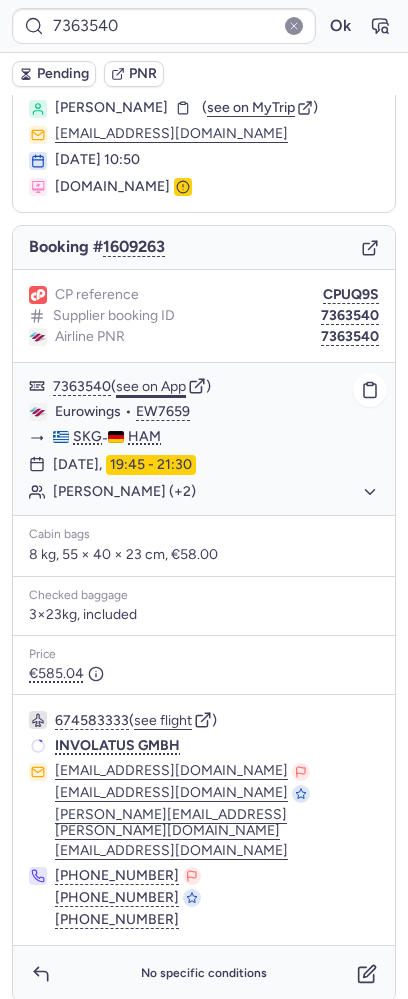 click on "see on App" 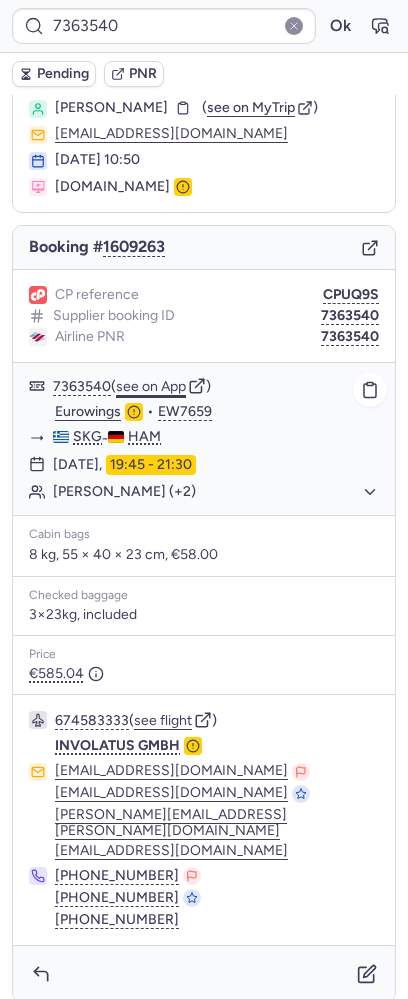 type 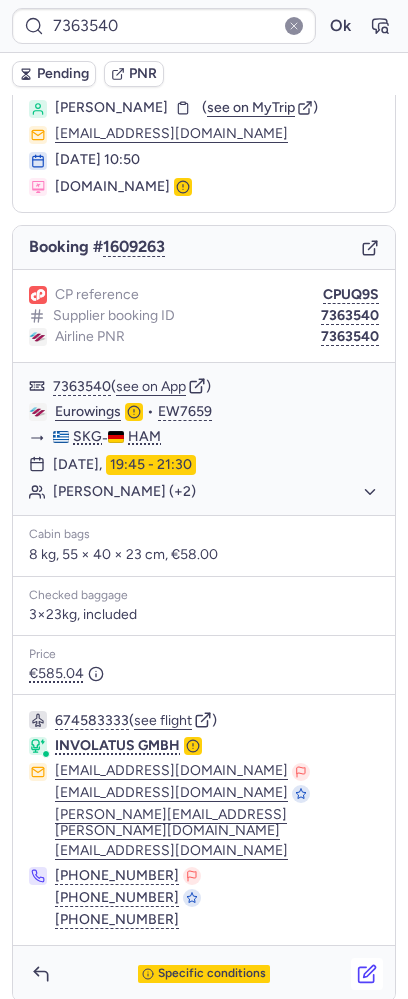click 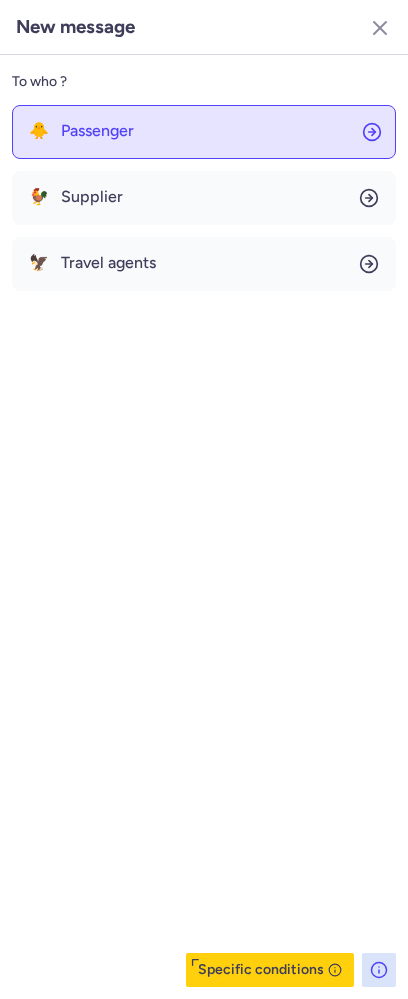 click on "🐥 Passenger" 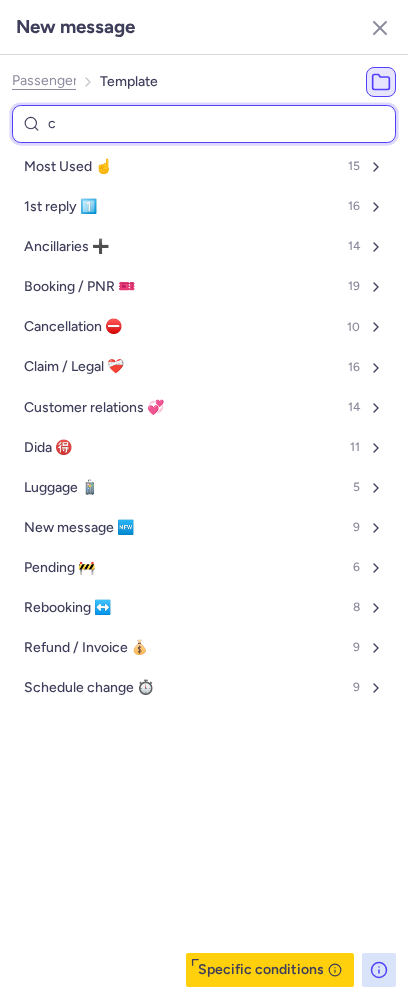 type on "ca" 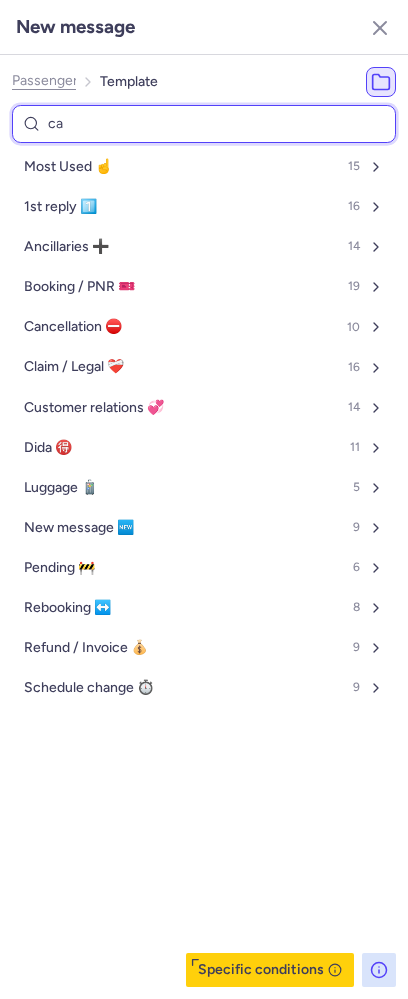 select on "en" 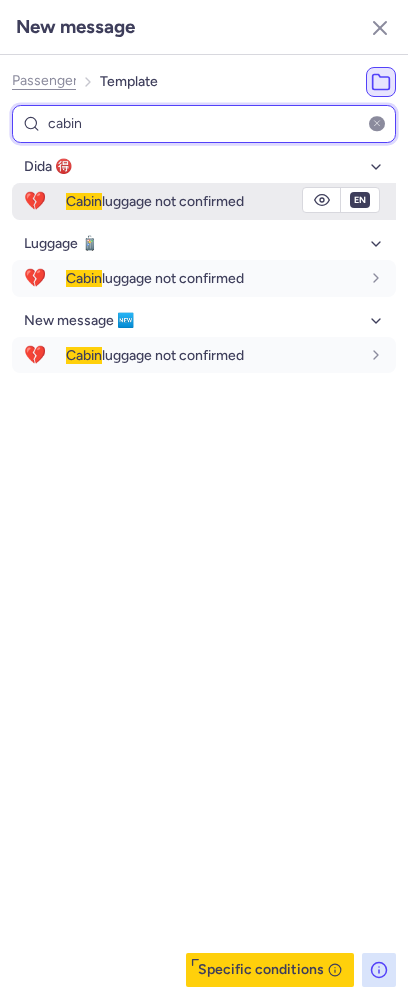 type on "cabin" 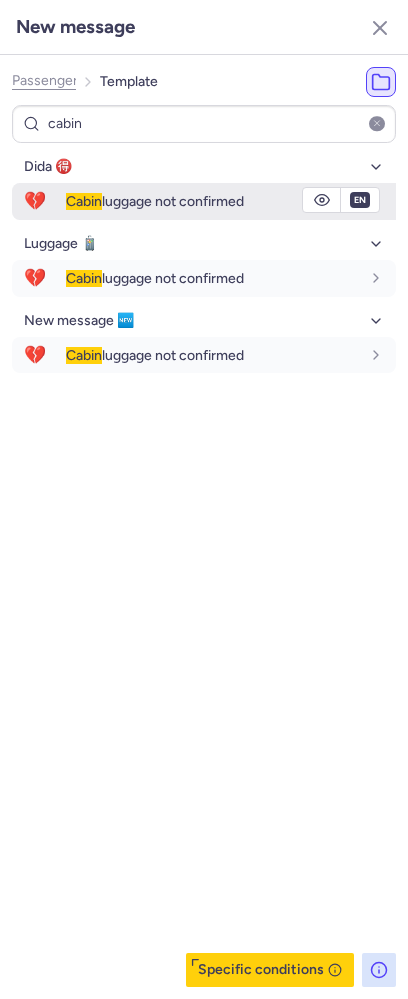 click on "Cabin  luggage not confirmed" at bounding box center (155, 201) 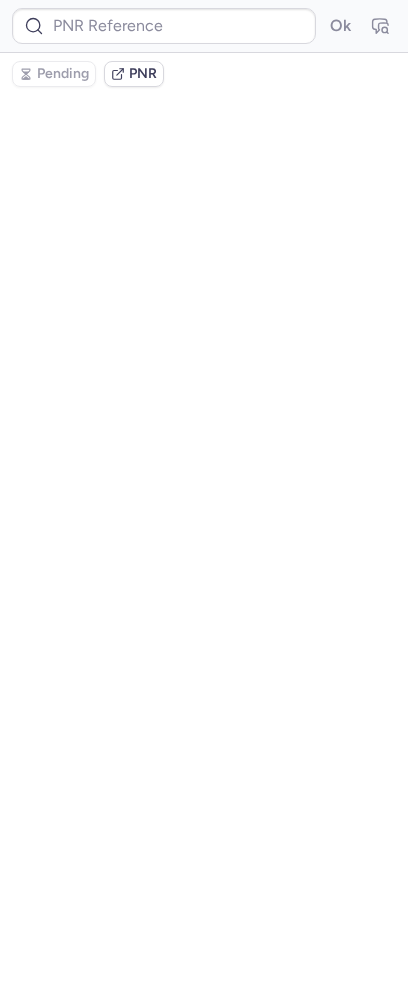 scroll, scrollTop: 0, scrollLeft: 0, axis: both 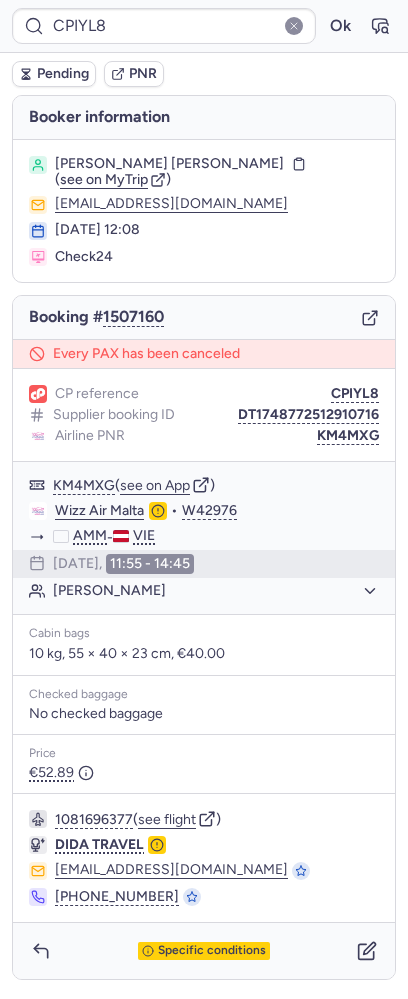 type on "CPMWPH" 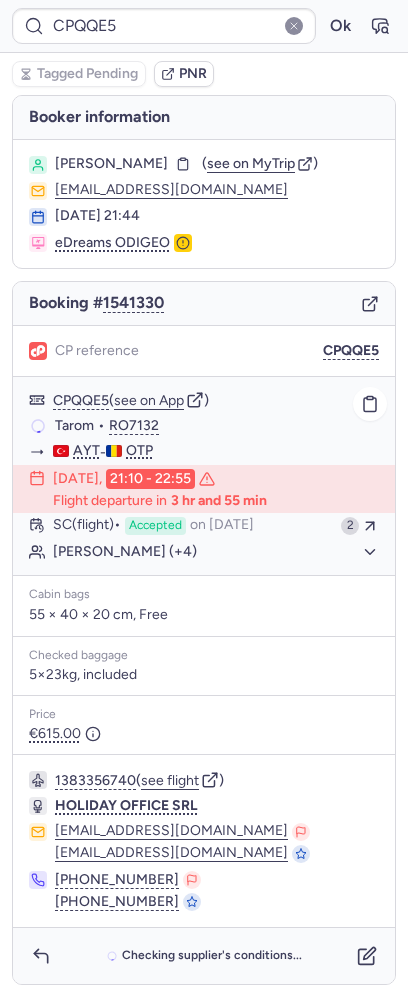 click on "[PERSON_NAME] (+4)" 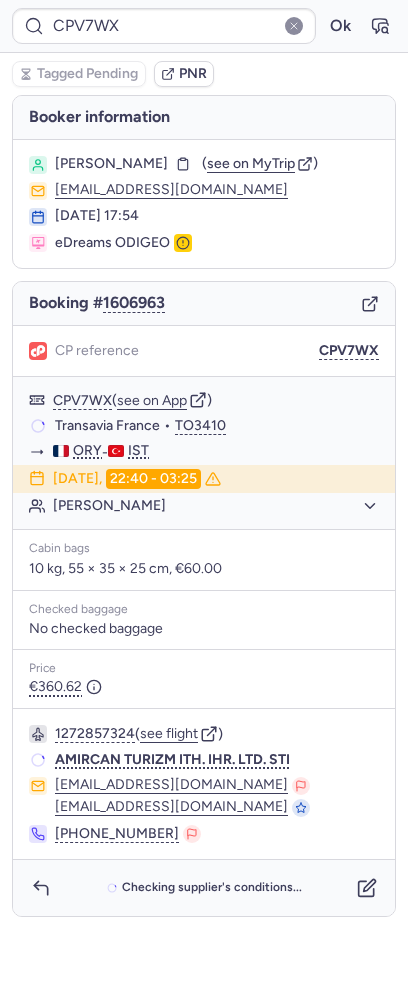 type on "CP58O7" 